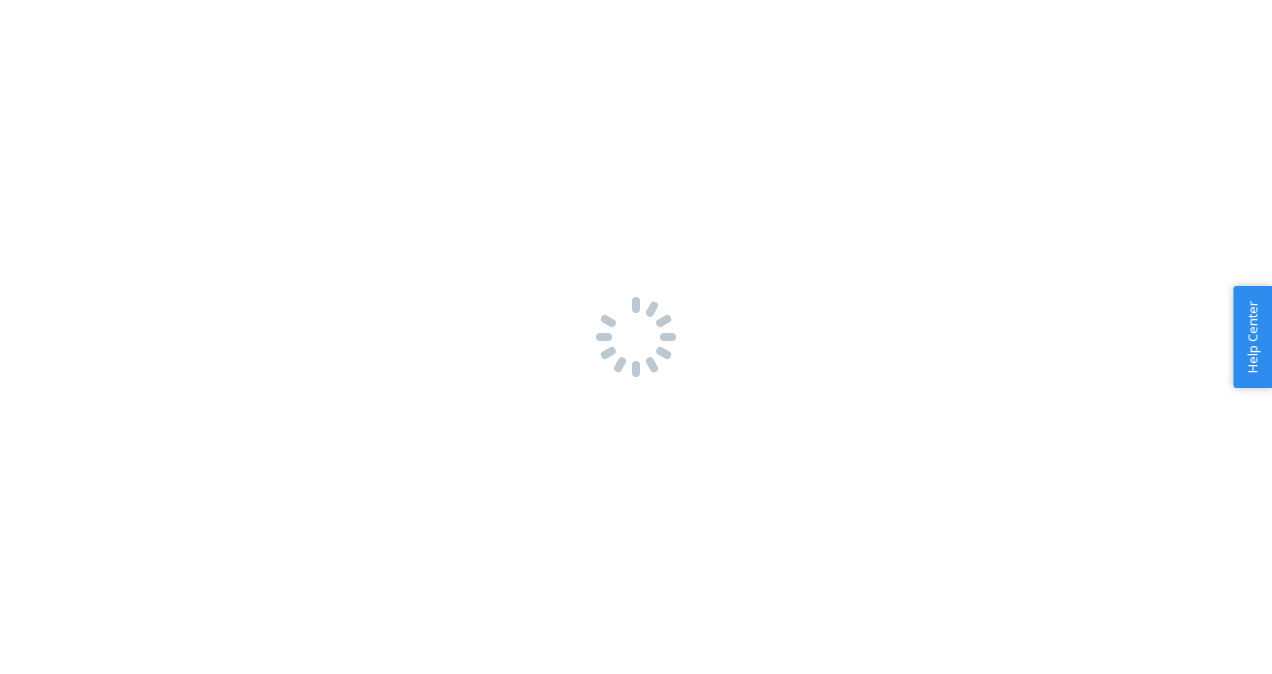 scroll, scrollTop: 0, scrollLeft: 0, axis: both 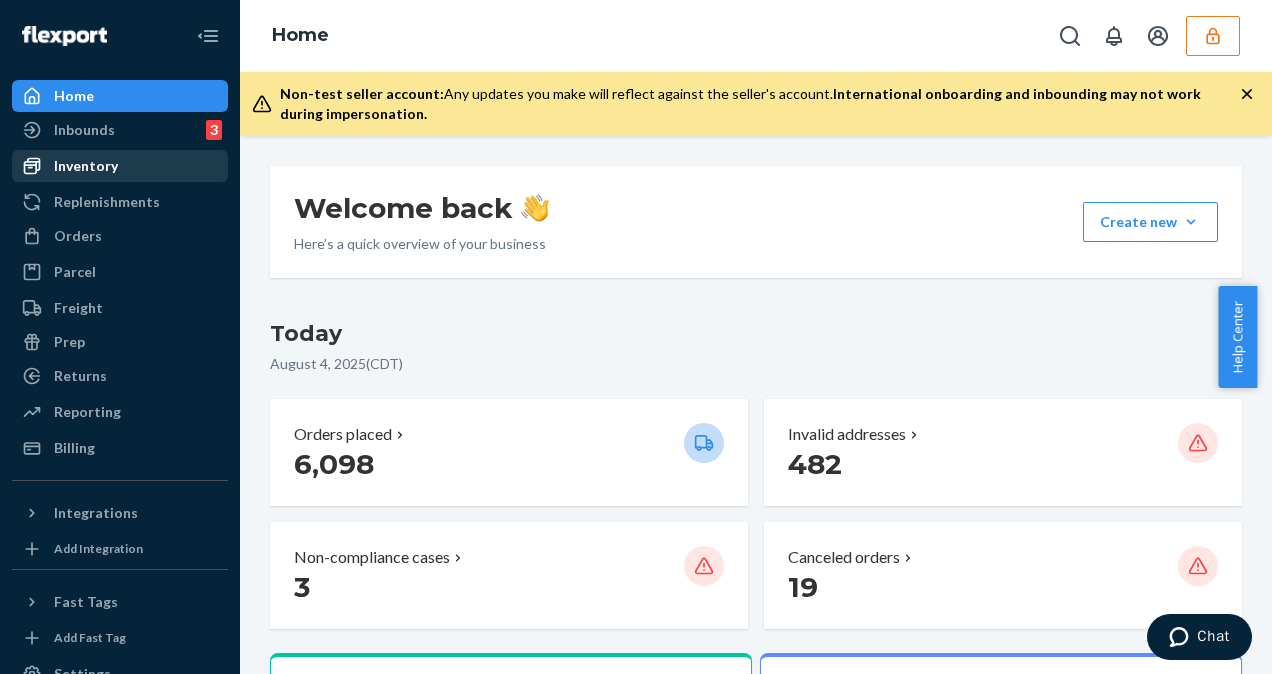 click on "Inventory" at bounding box center (120, 166) 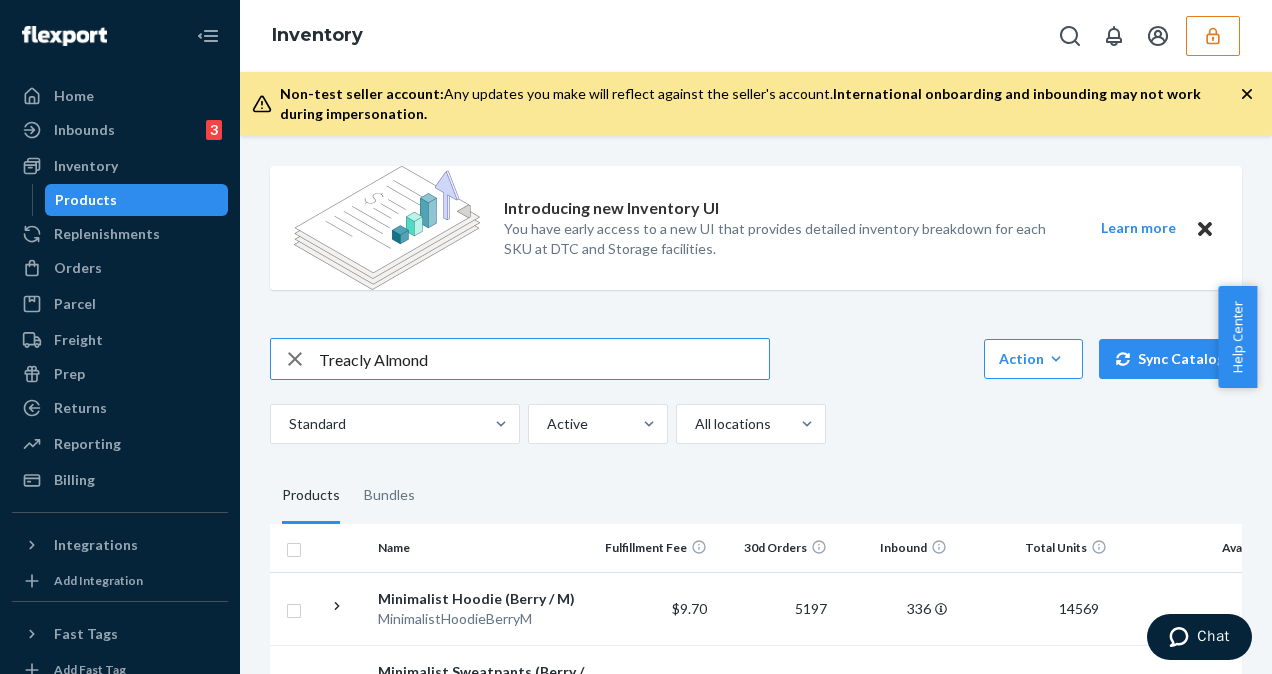type on "Treacly Almond" 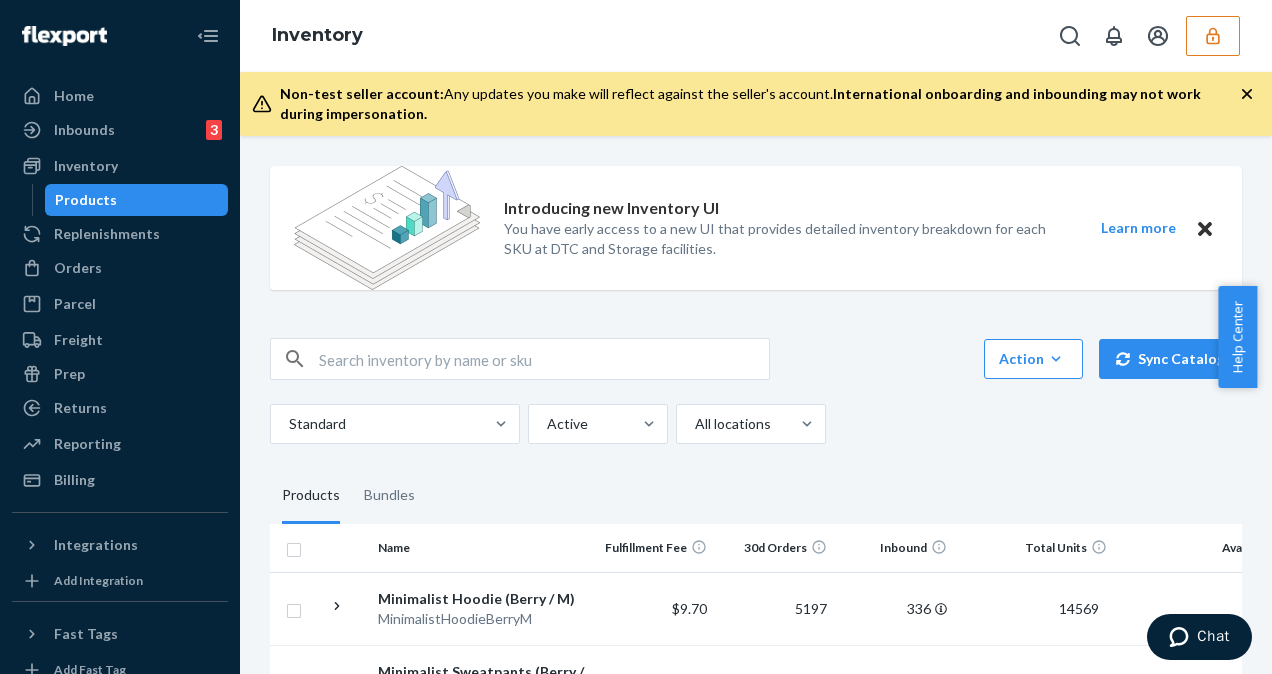 click at bounding box center [544, 359] 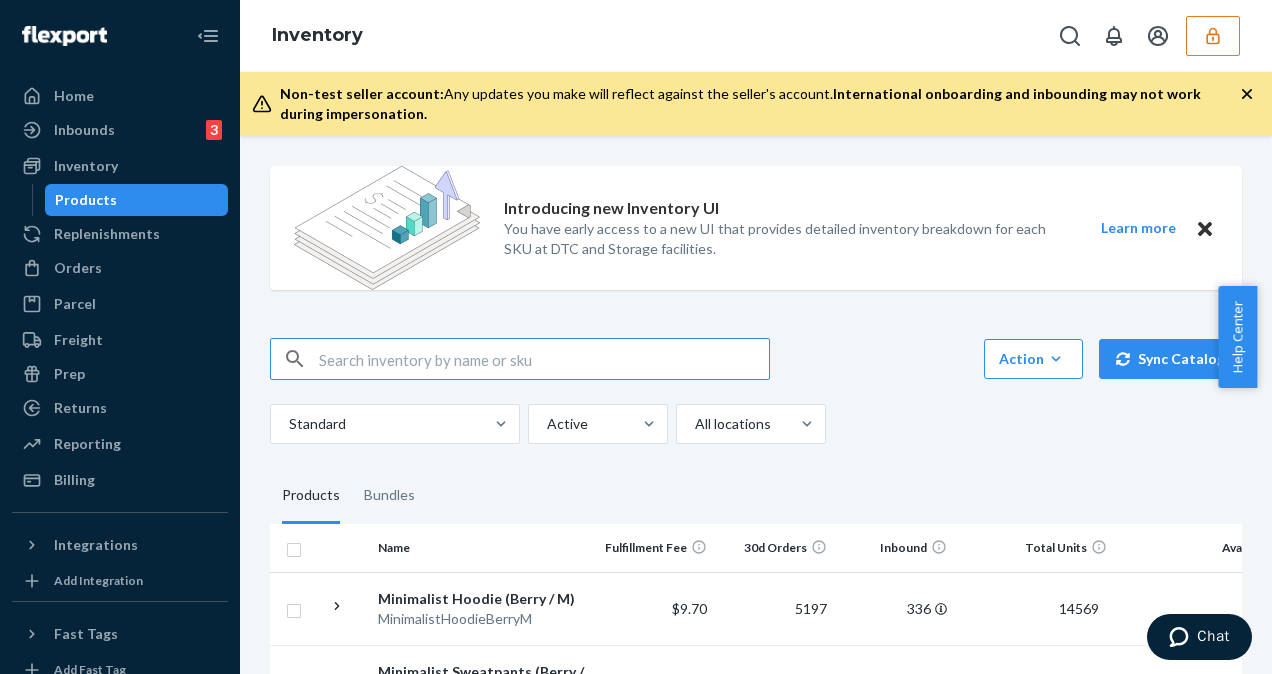 paste on "Treacly Almond" 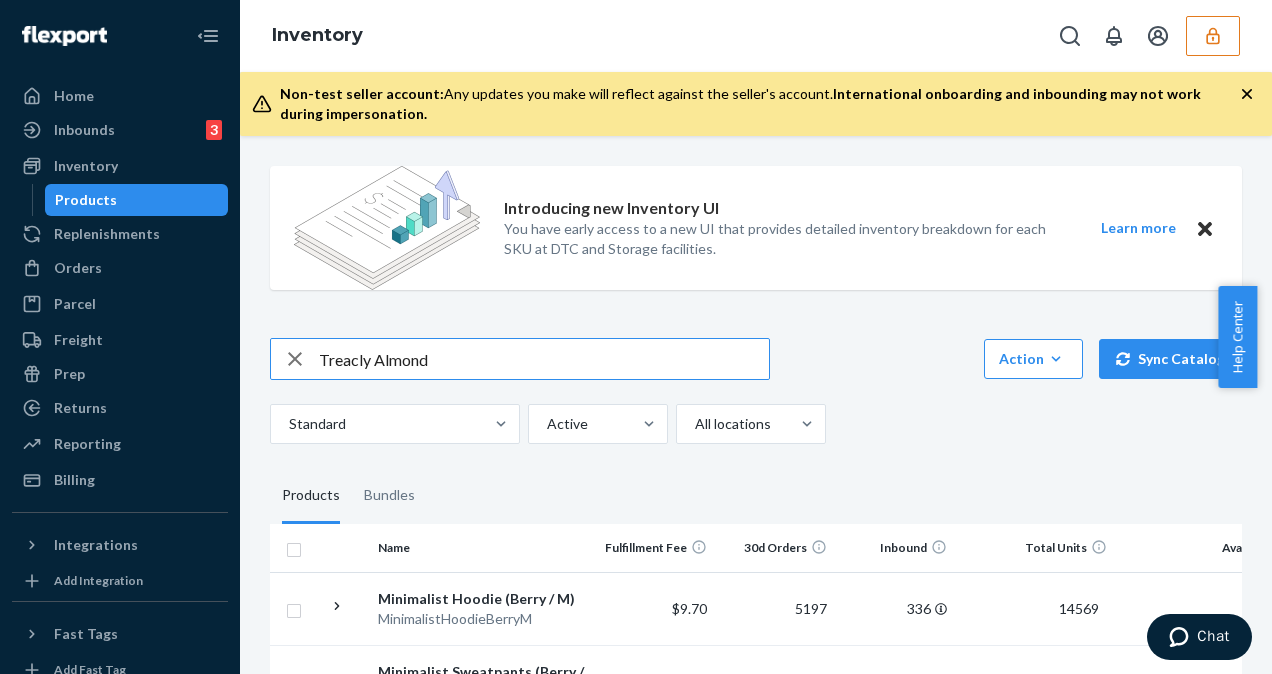 click on "Treacly Almond" at bounding box center (544, 359) 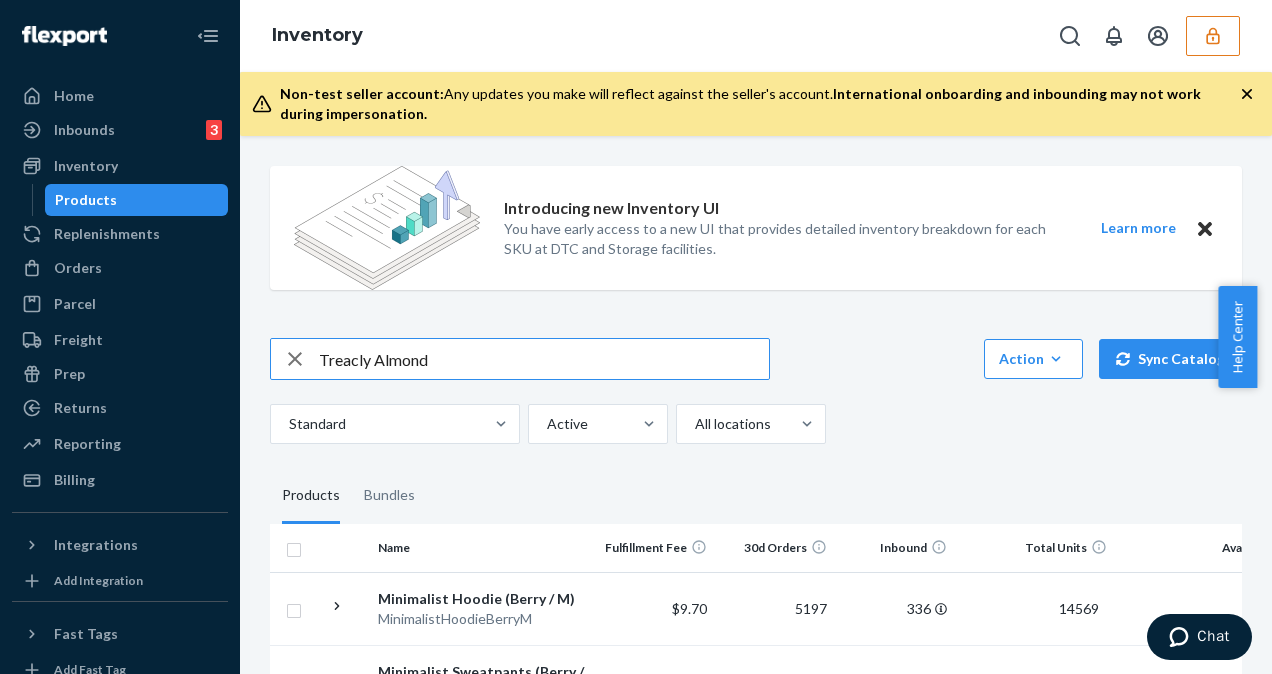 type on "Treacly Almond" 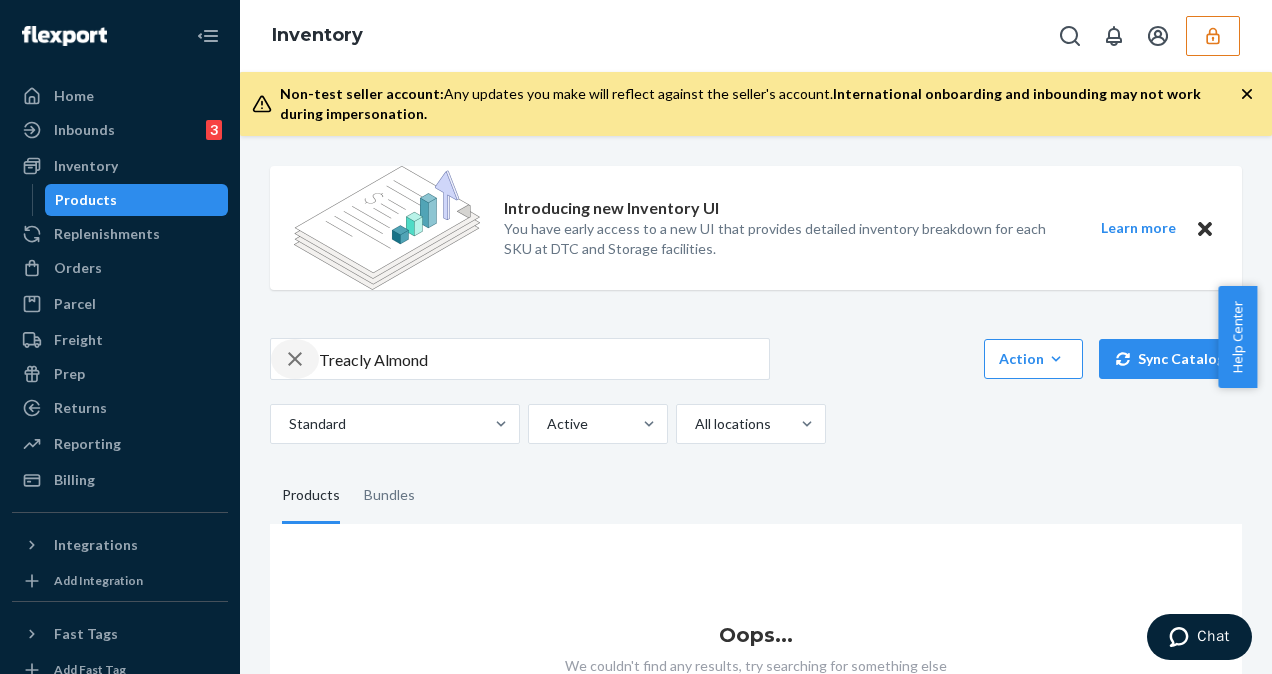 click at bounding box center (295, 359) 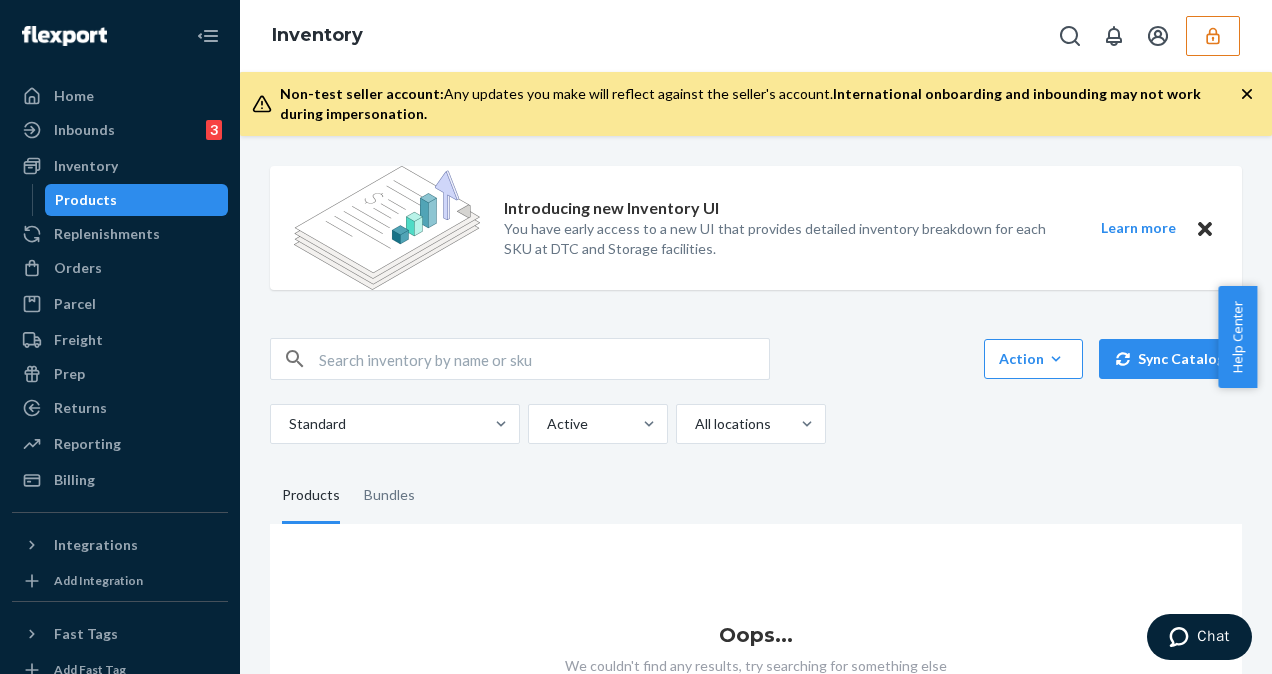 click at bounding box center (544, 359) 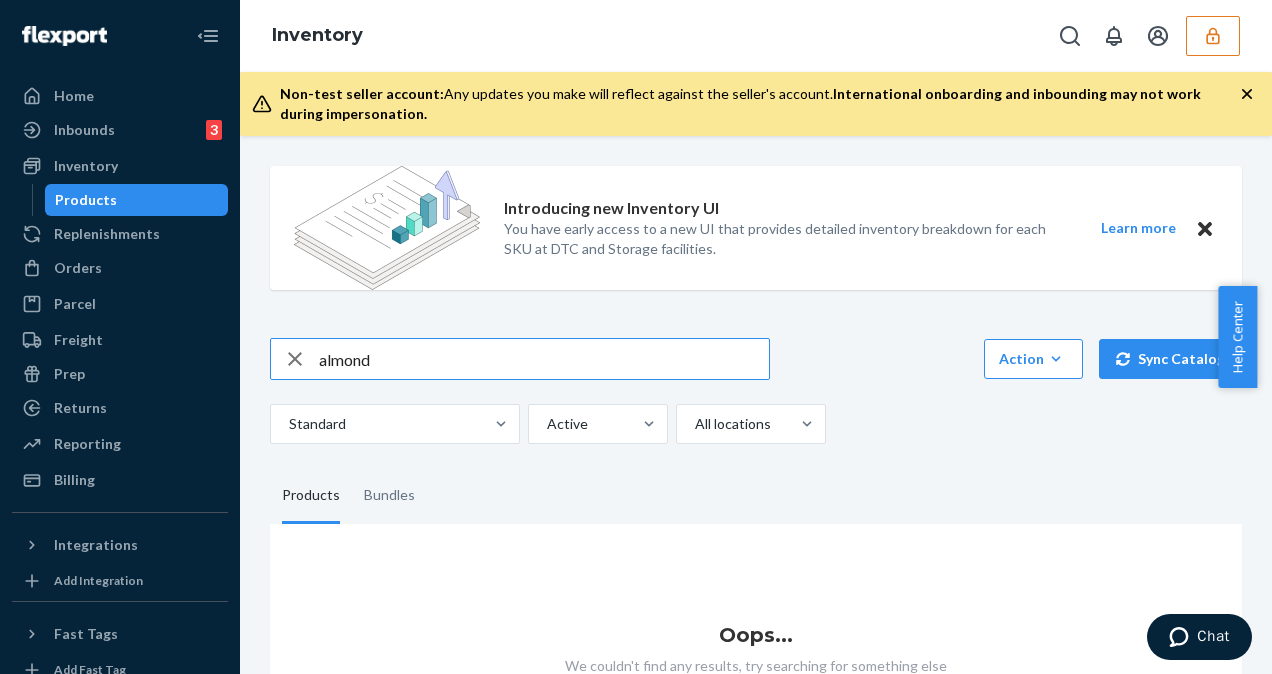 type on "almond" 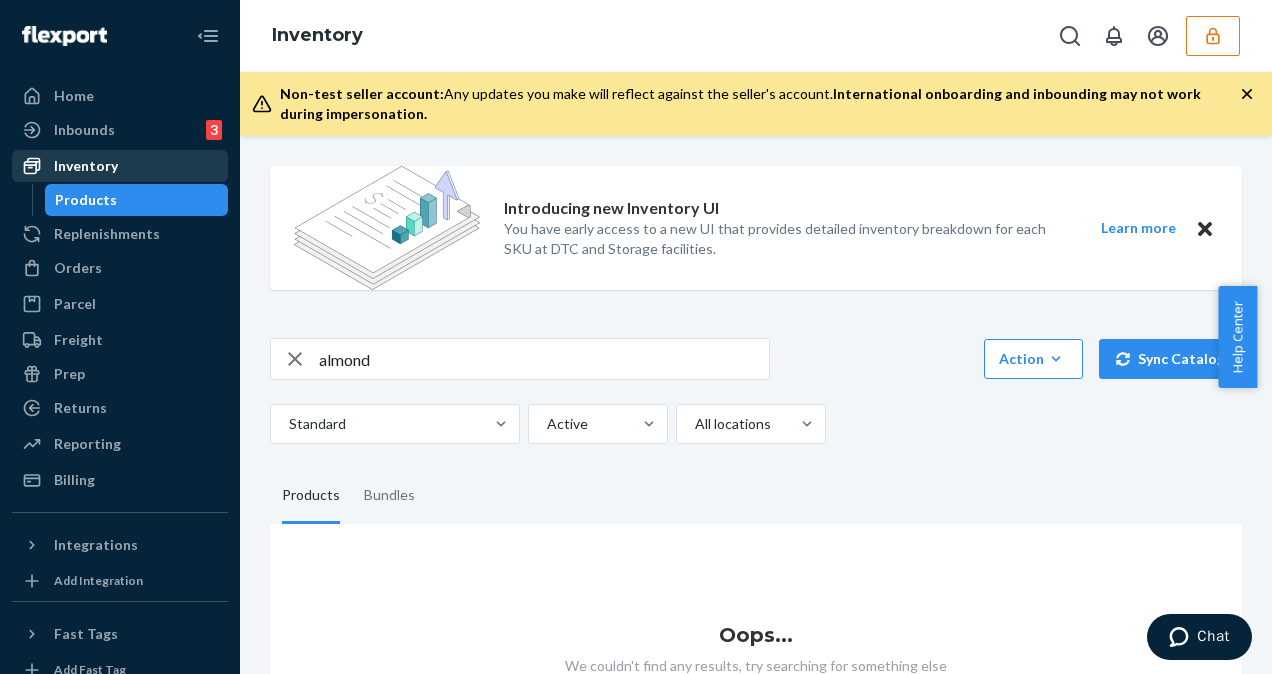 click 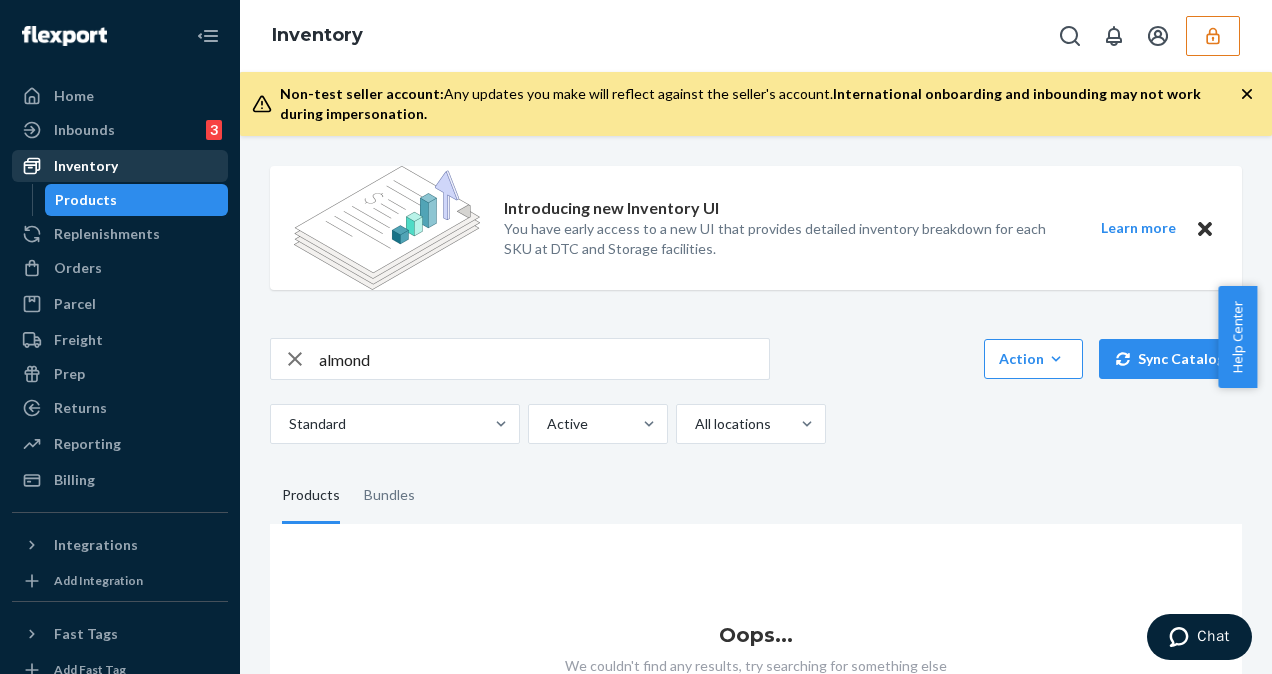 click on "Inventory" at bounding box center [120, 166] 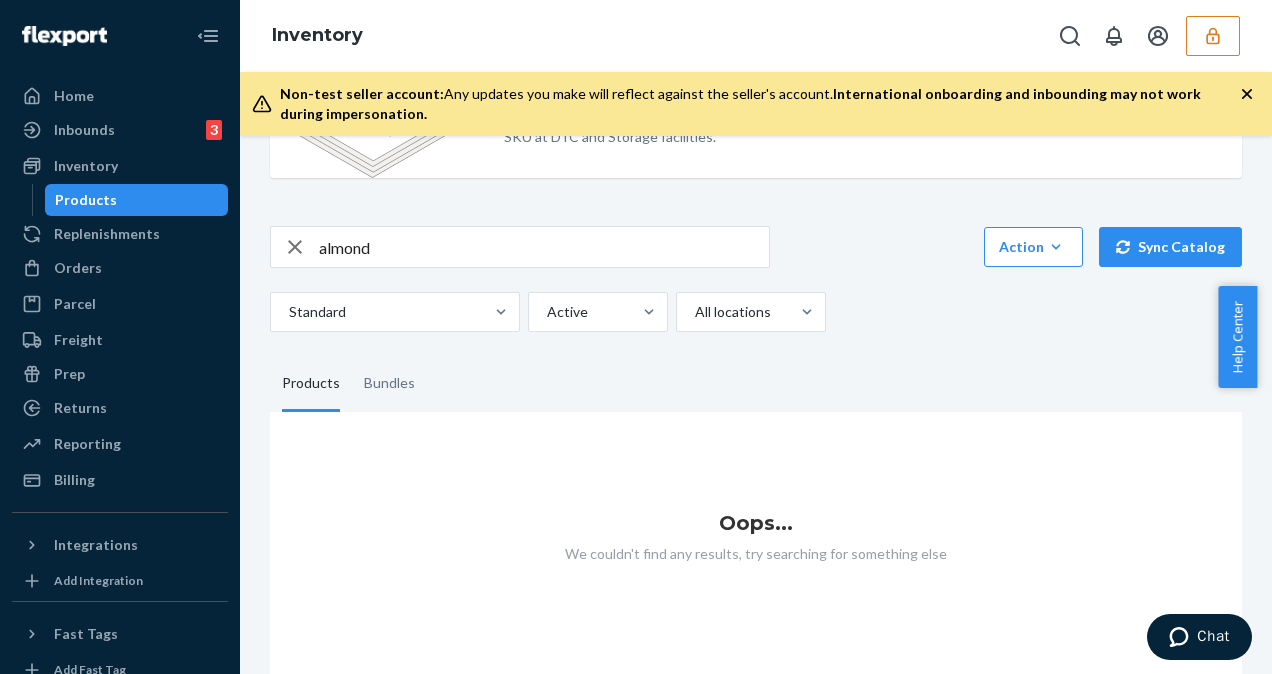 scroll, scrollTop: 126, scrollLeft: 0, axis: vertical 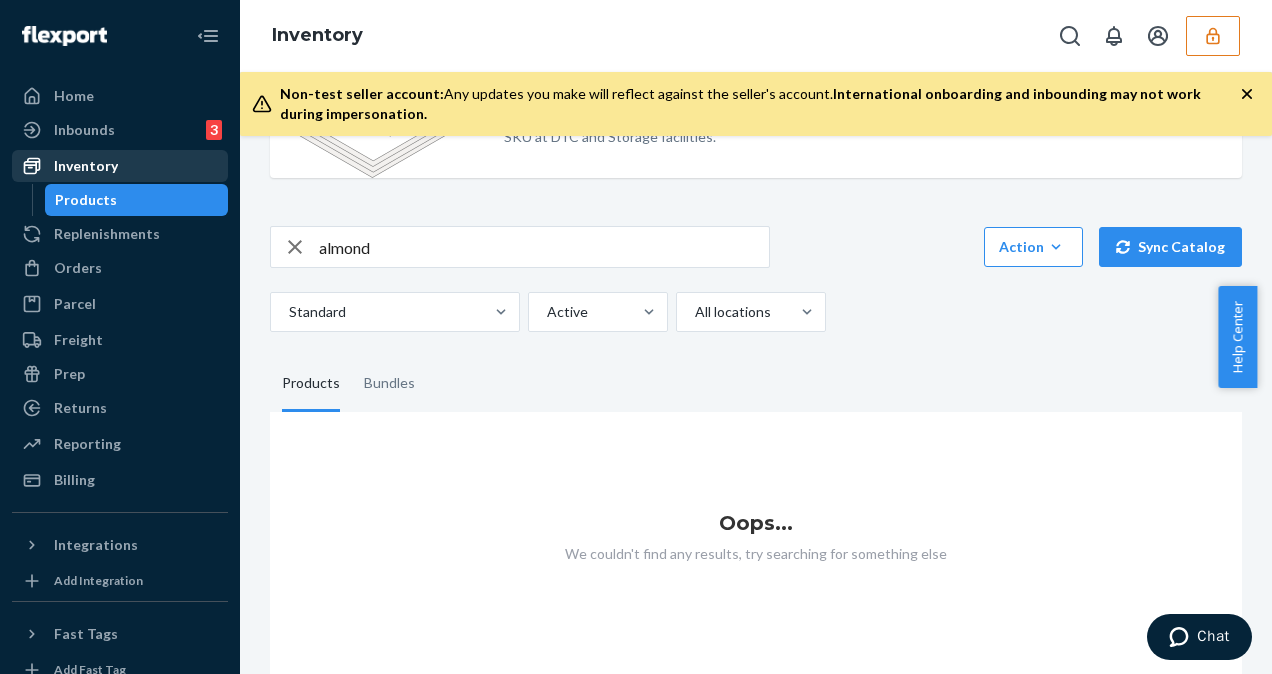 click on "Inventory" at bounding box center [86, 166] 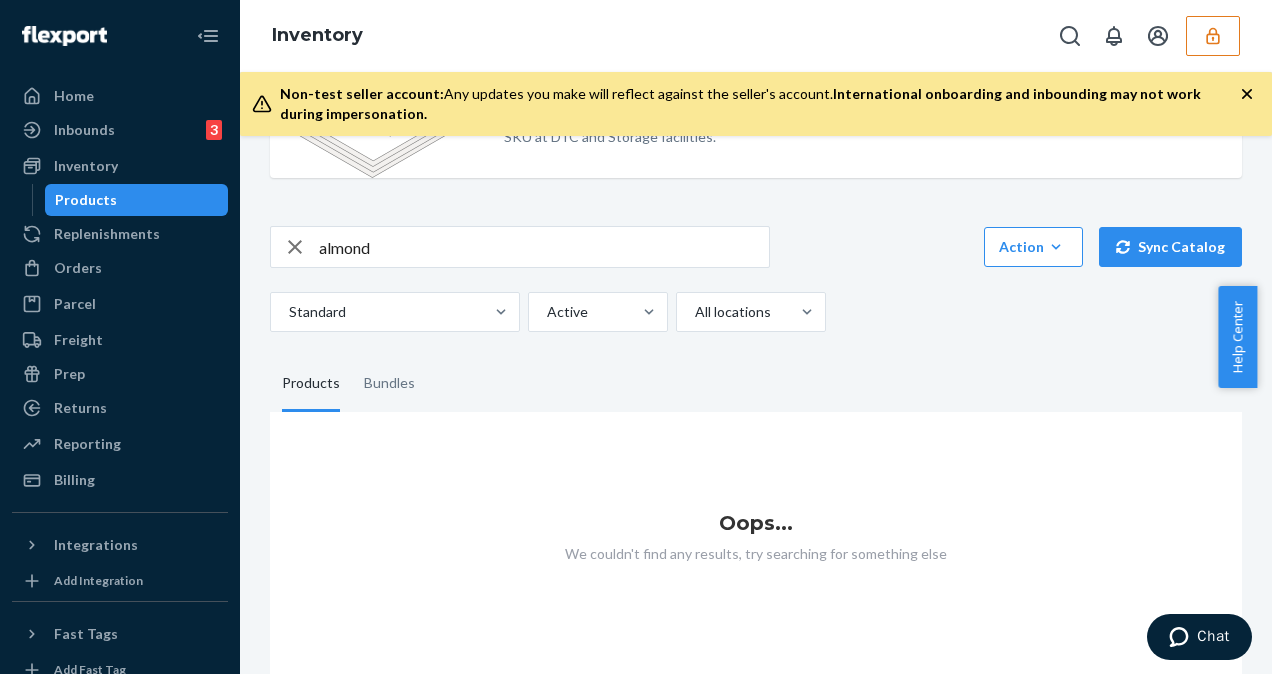 click at bounding box center (1213, 36) 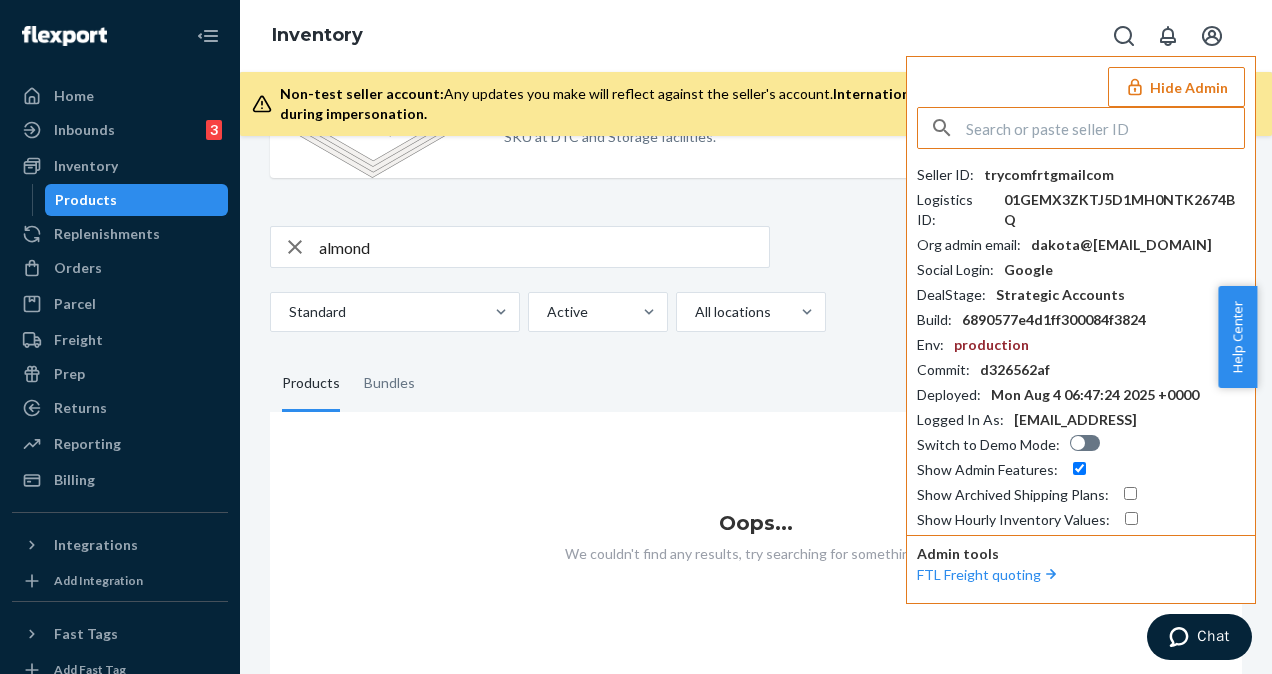 click at bounding box center [1105, 128] 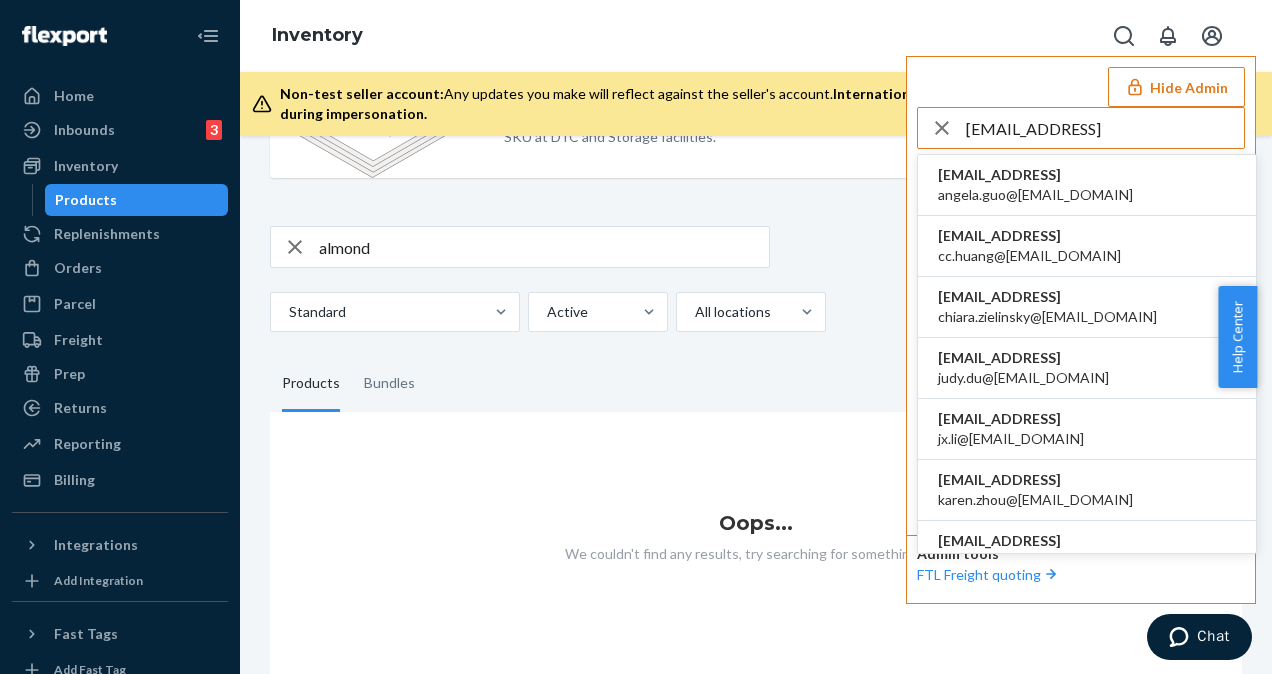 type on "[EMAIL]" 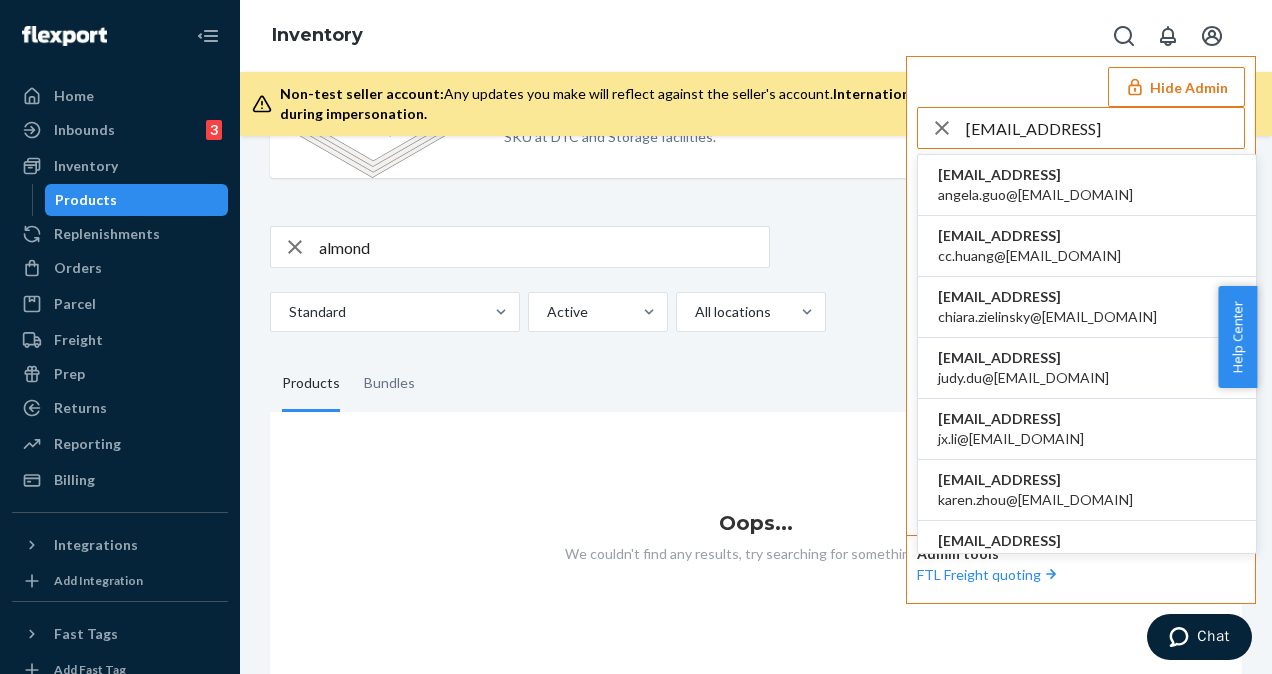 type 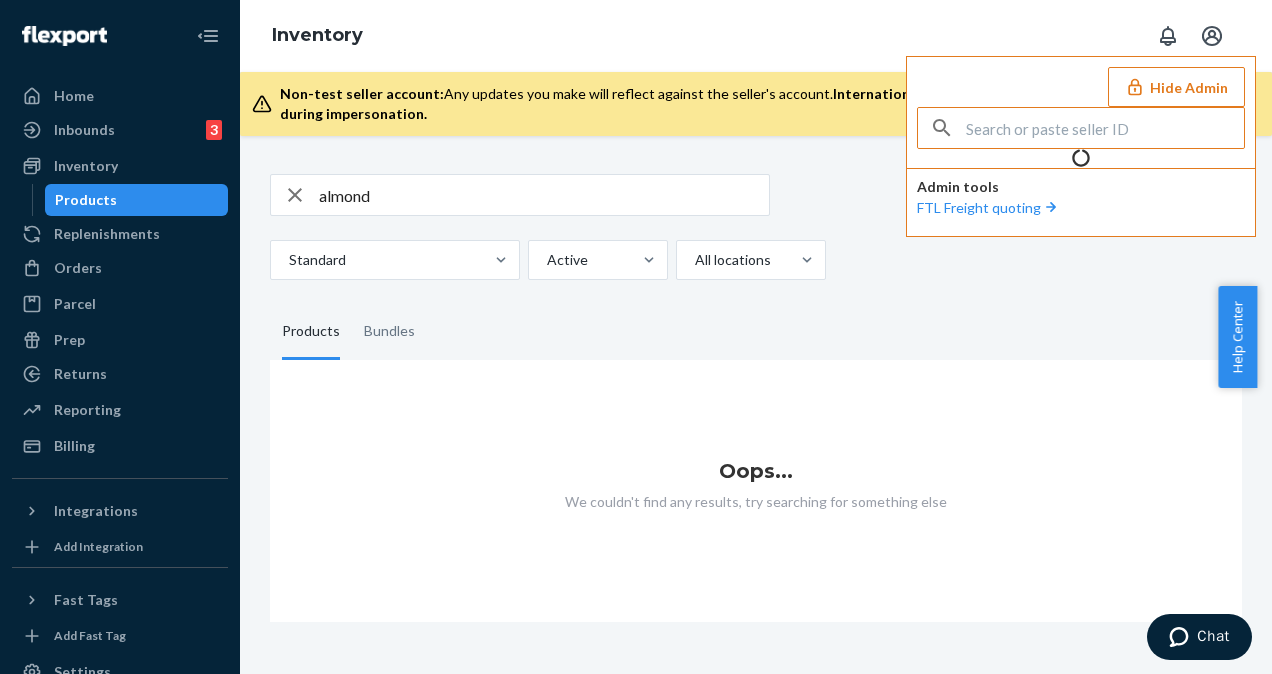 scroll, scrollTop: 0, scrollLeft: 0, axis: both 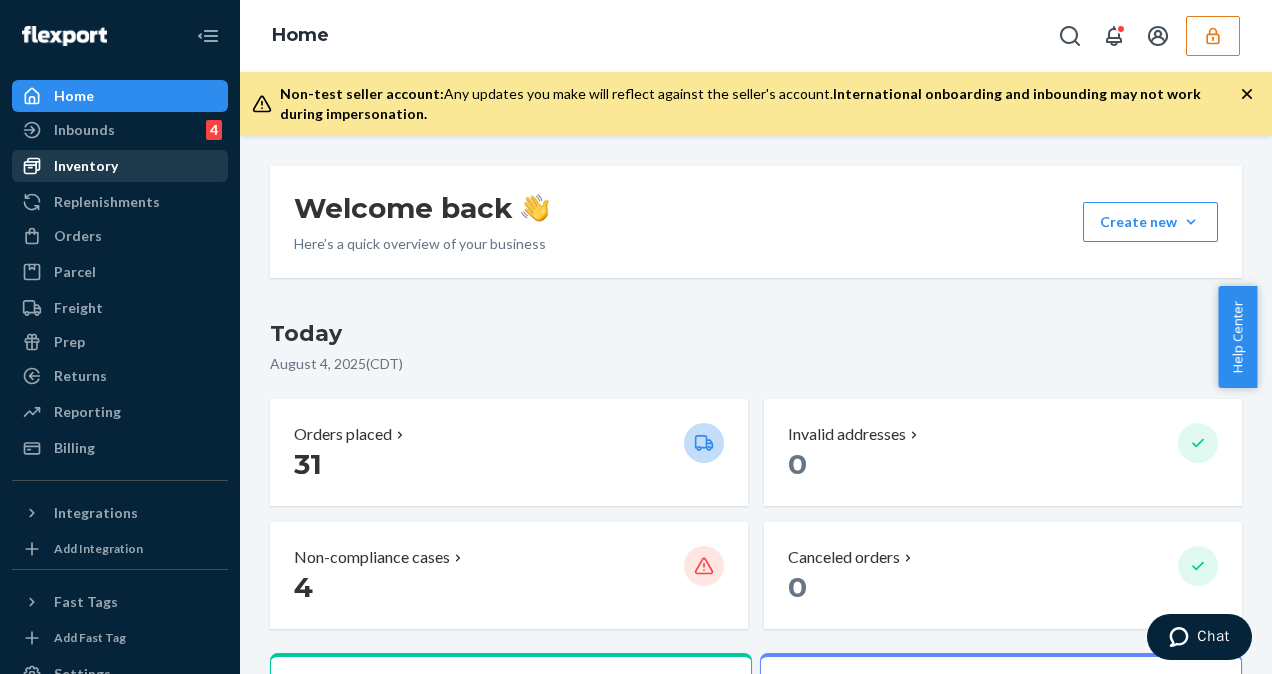 click on "Inventory" at bounding box center [120, 166] 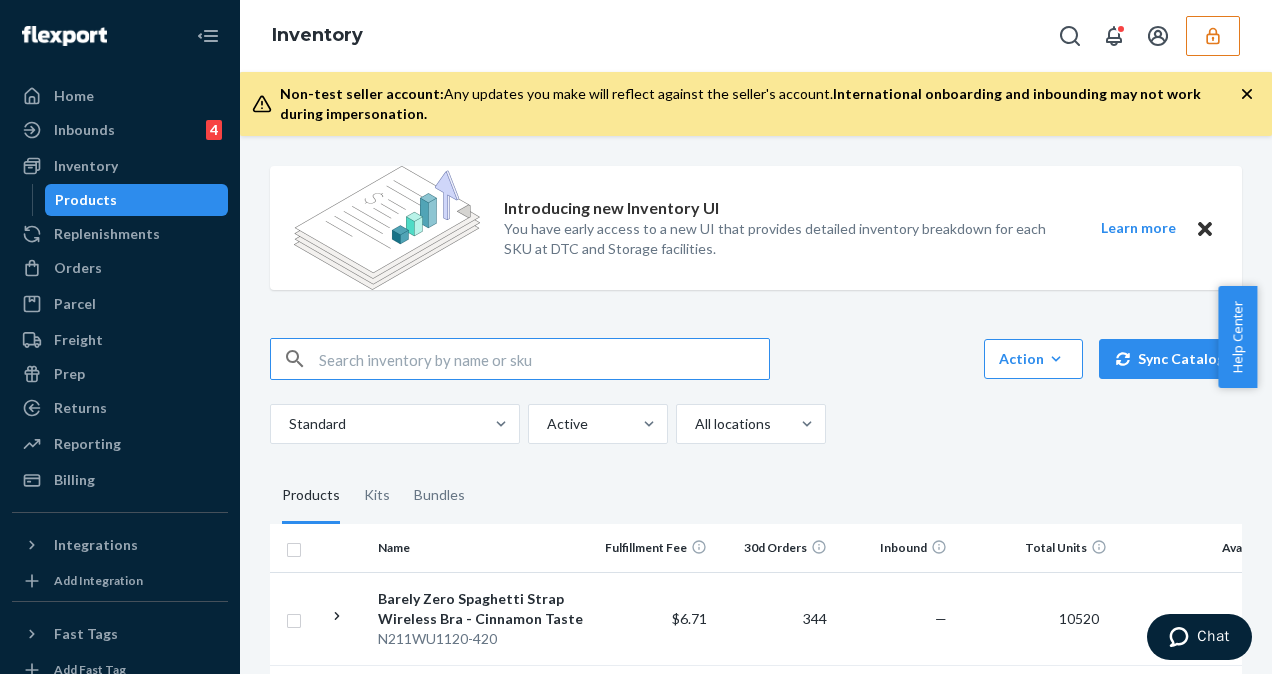 click 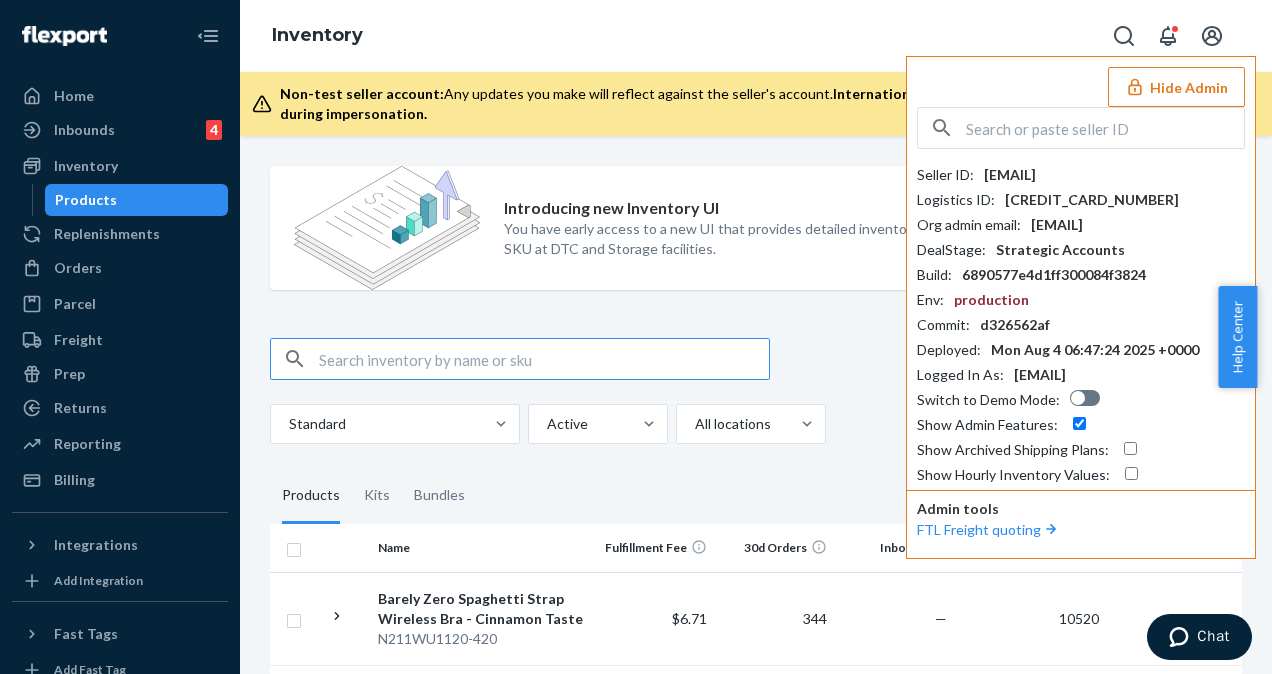 click at bounding box center [544, 359] 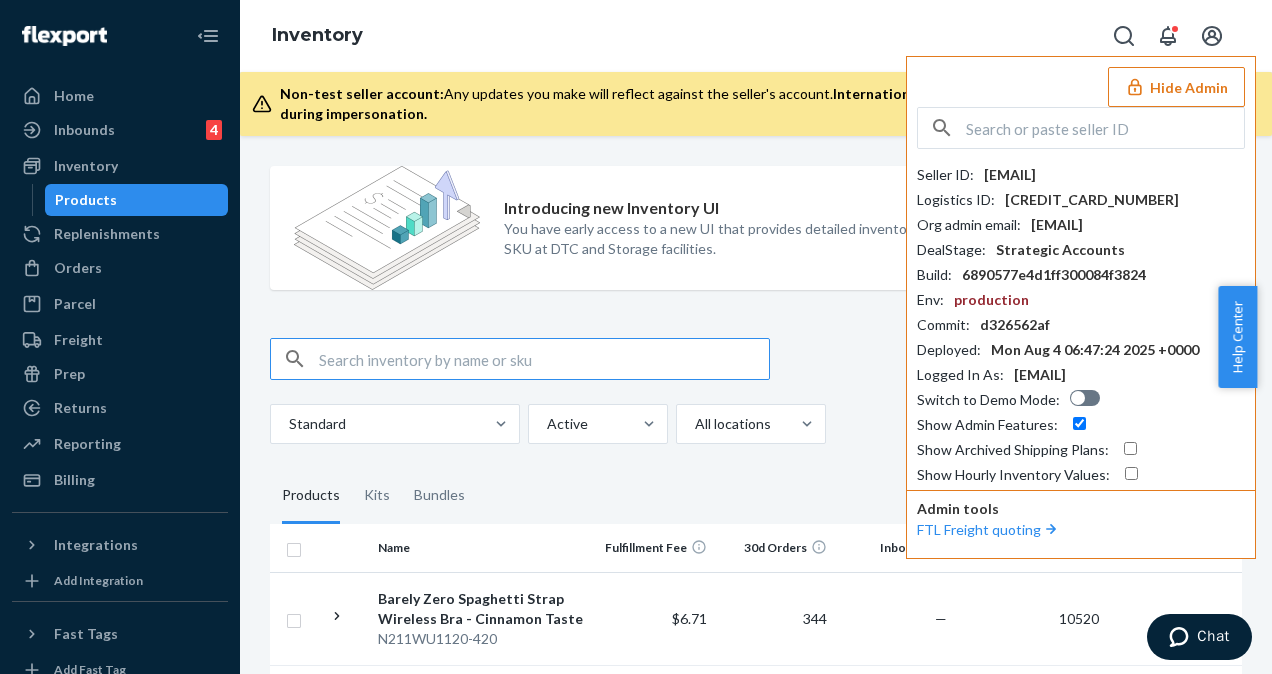 paste on "Treacly Almond" 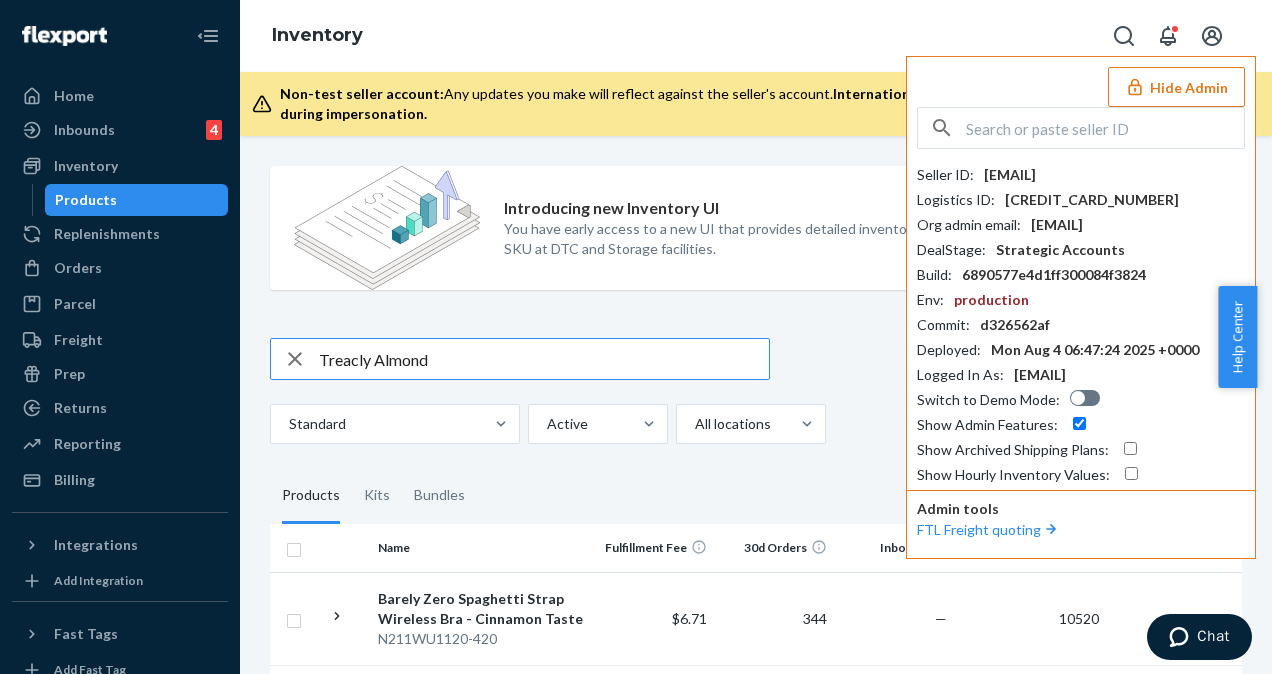 type on "Treacly Almond" 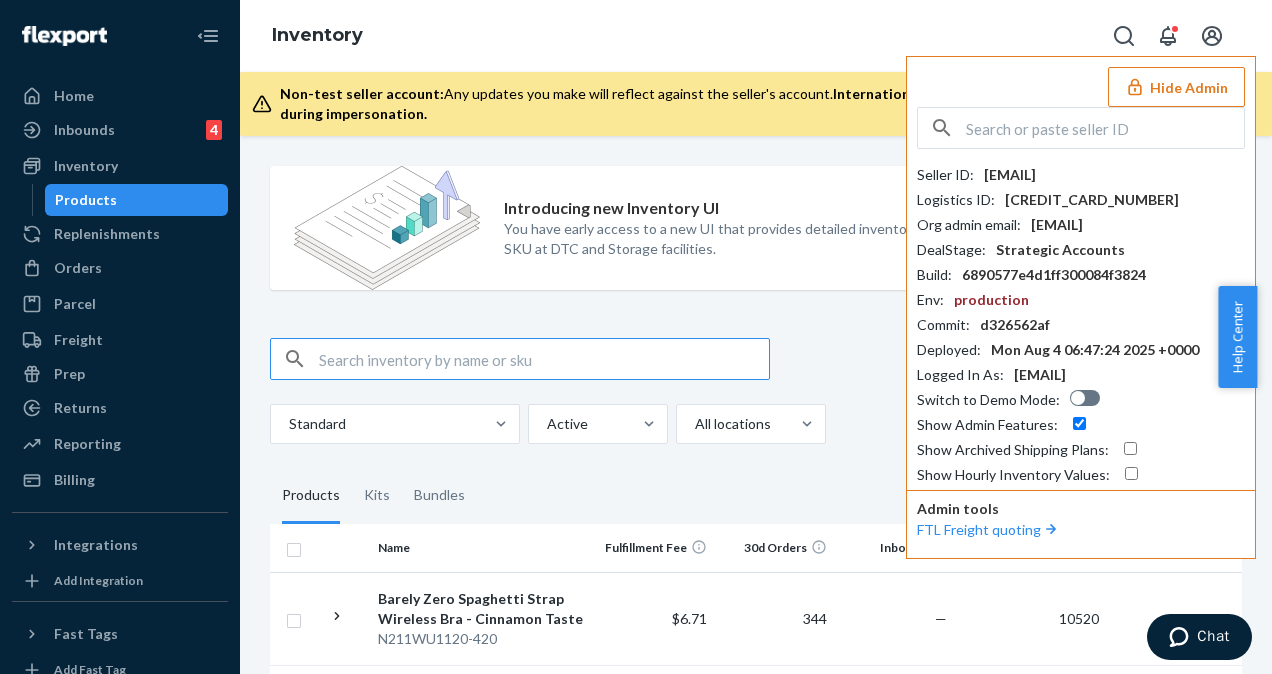 click at bounding box center (544, 359) 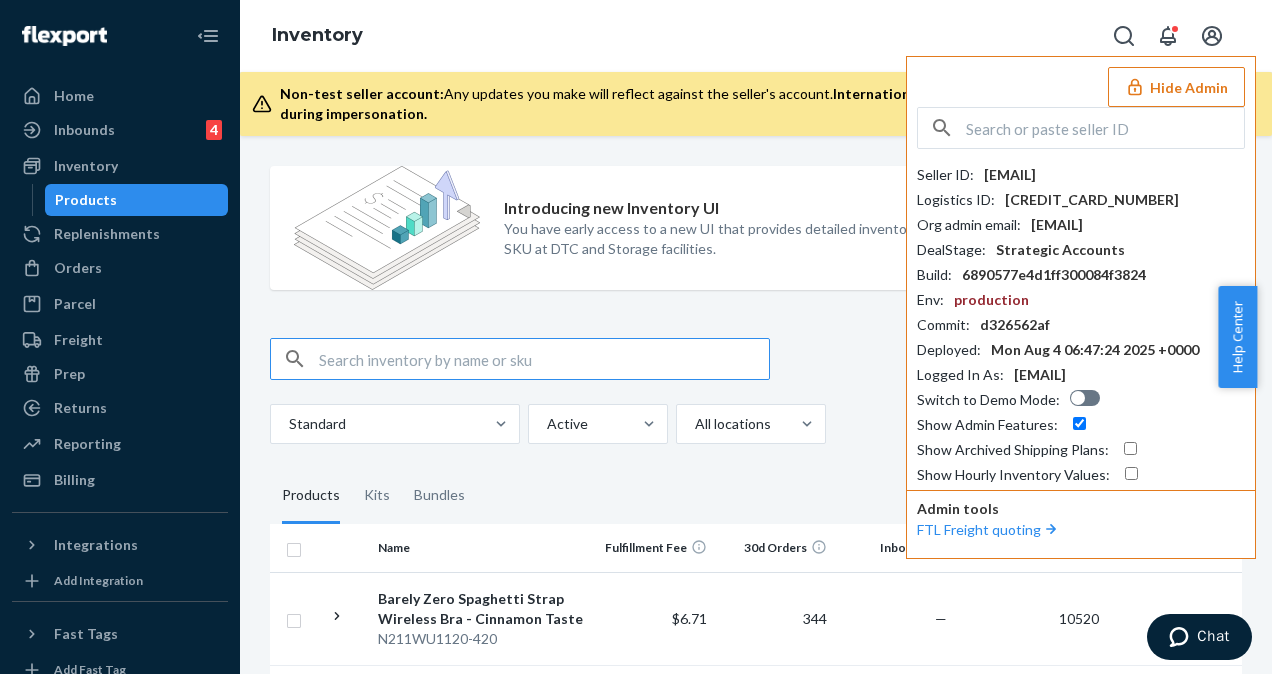 paste on "Treacly Almond" 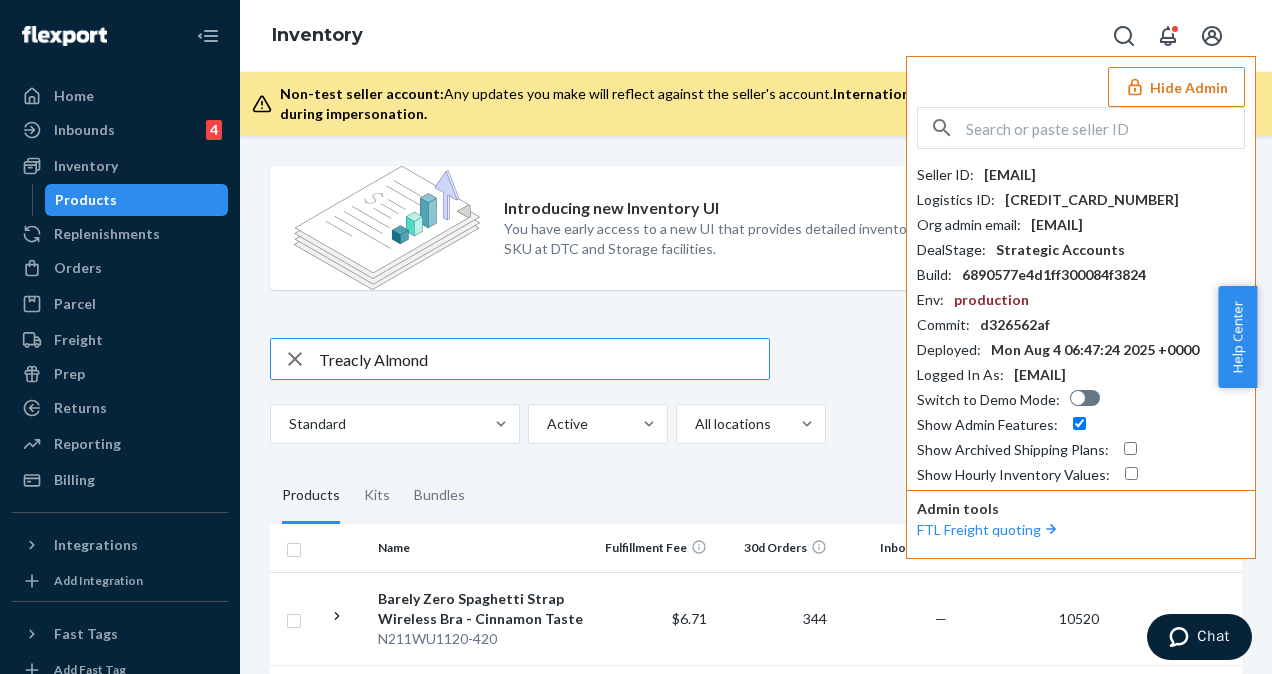 type on "Treacly Almond" 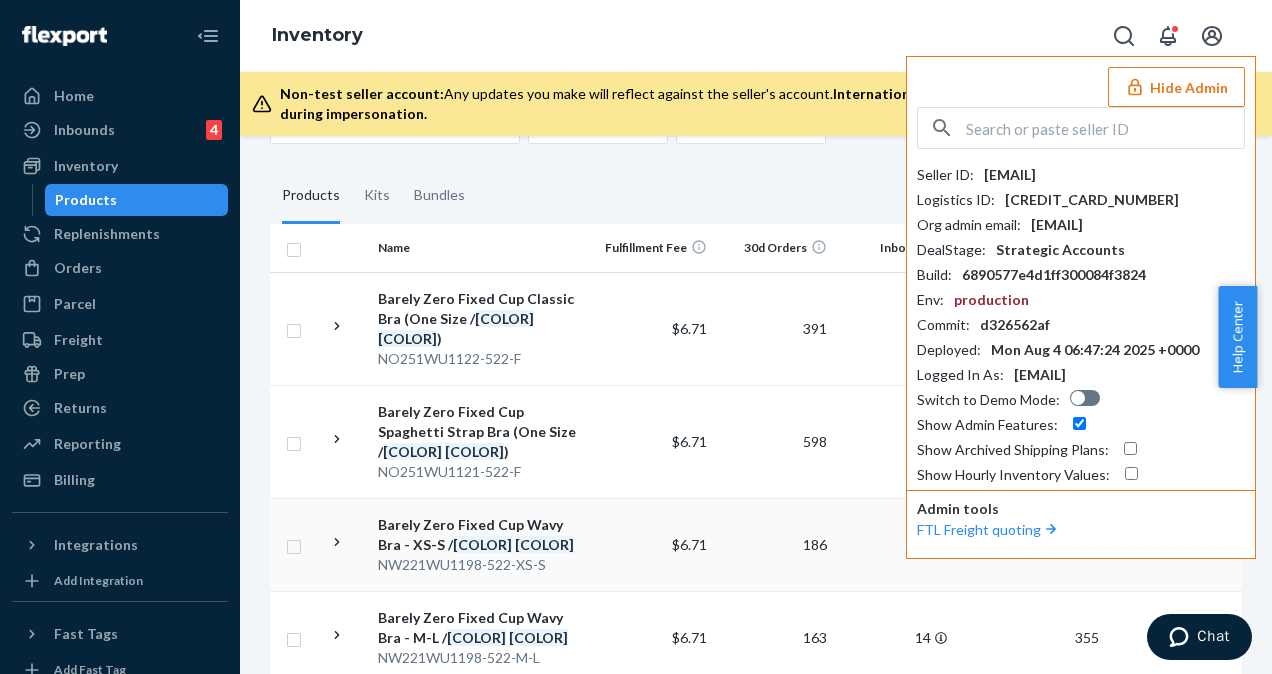 scroll, scrollTop: 400, scrollLeft: 0, axis: vertical 